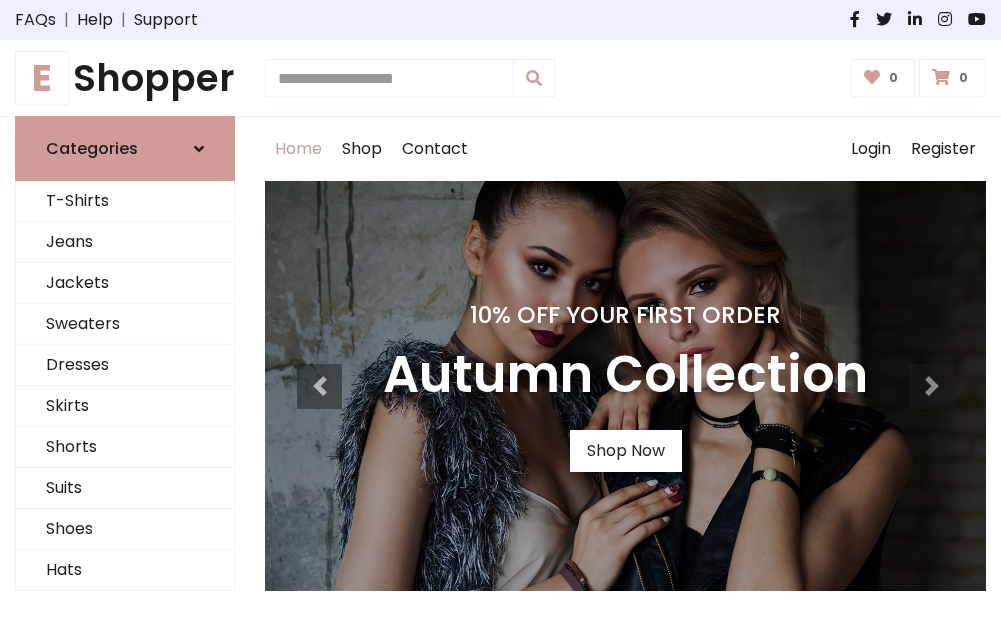 scroll, scrollTop: 0, scrollLeft: 0, axis: both 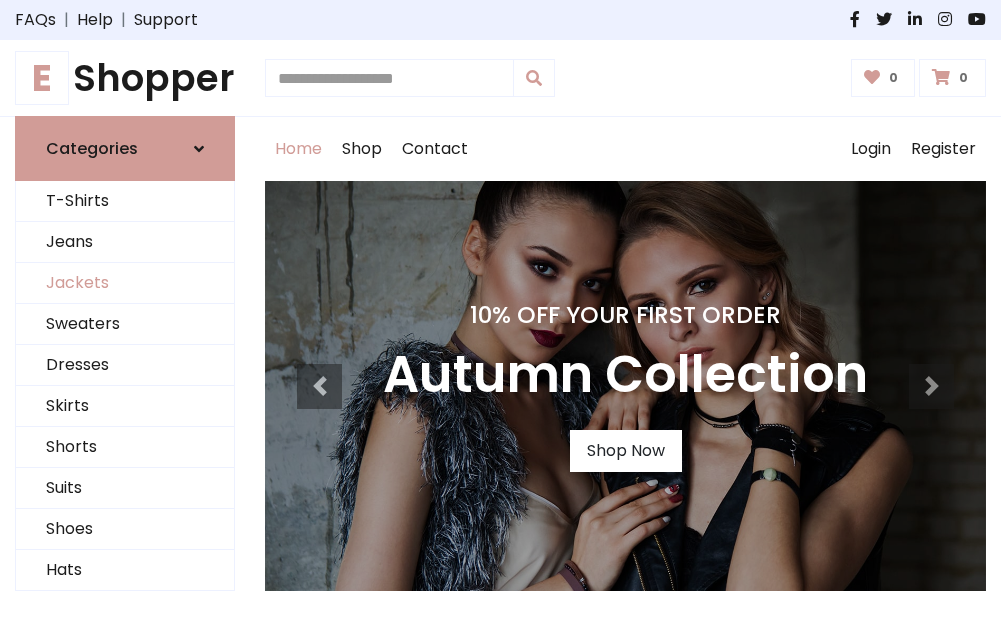 click on "Jackets" at bounding box center [125, 283] 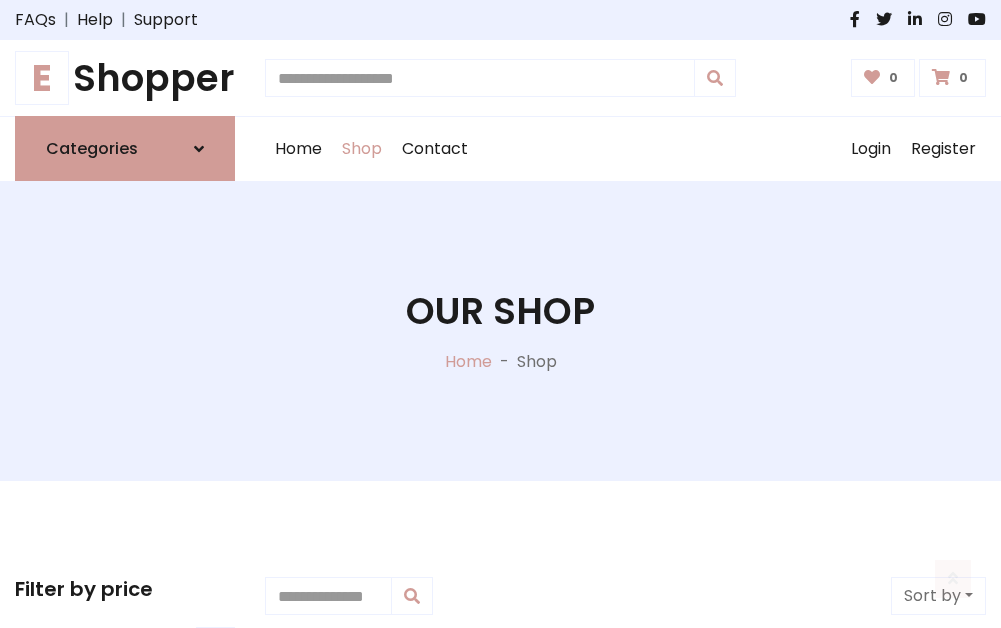 scroll, scrollTop: 904, scrollLeft: 0, axis: vertical 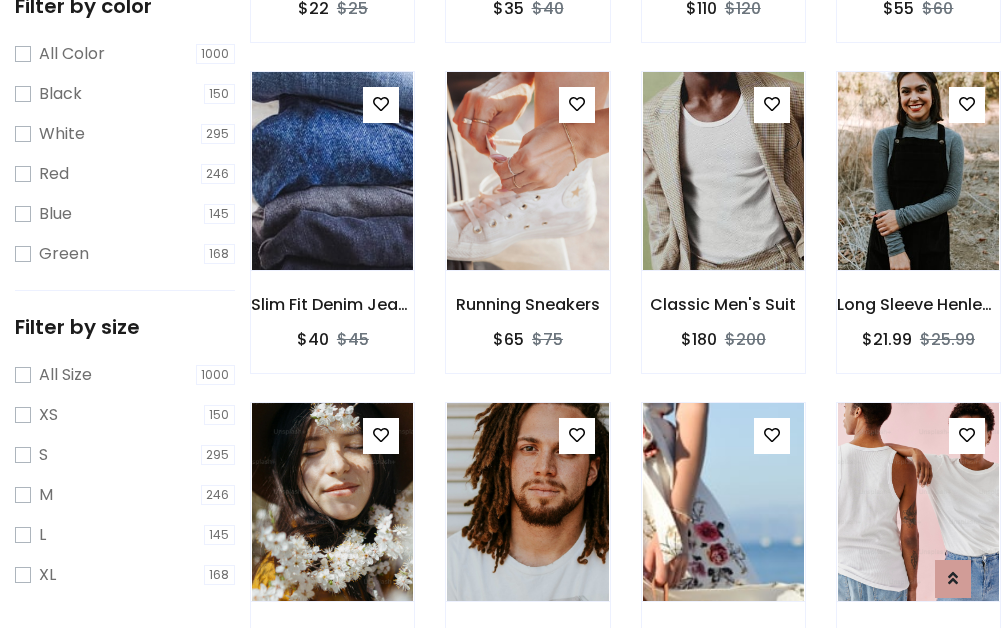click at bounding box center [332, -161] 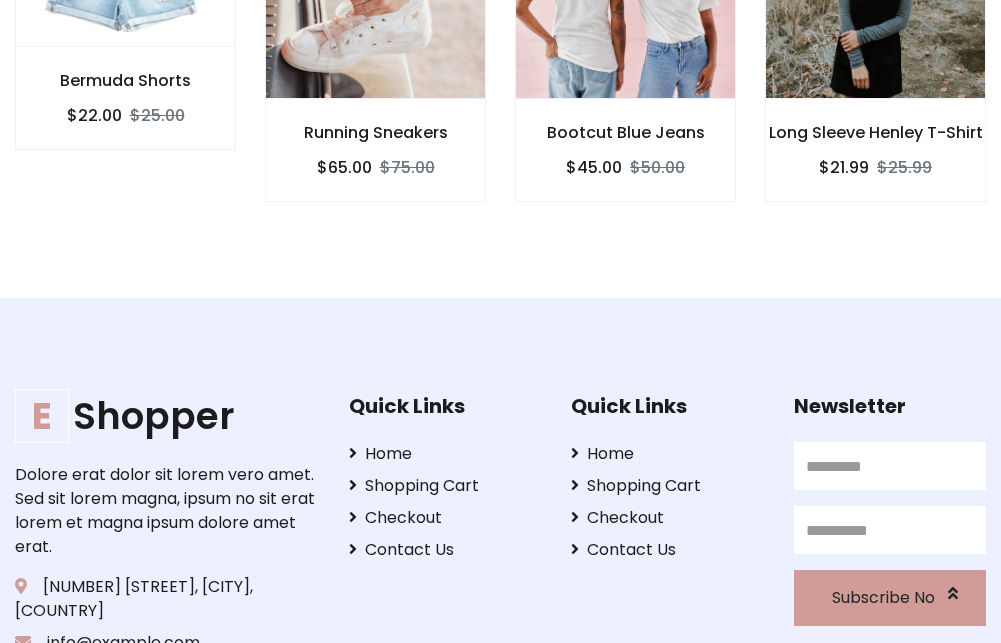 scroll, scrollTop: 0, scrollLeft: 0, axis: both 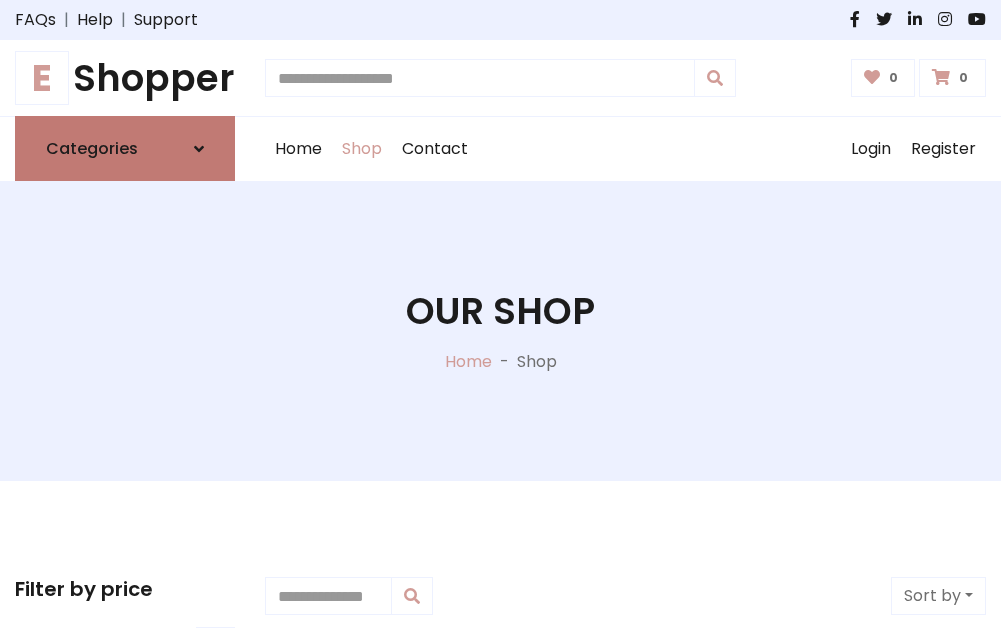 click on "Categories" at bounding box center [92, 148] 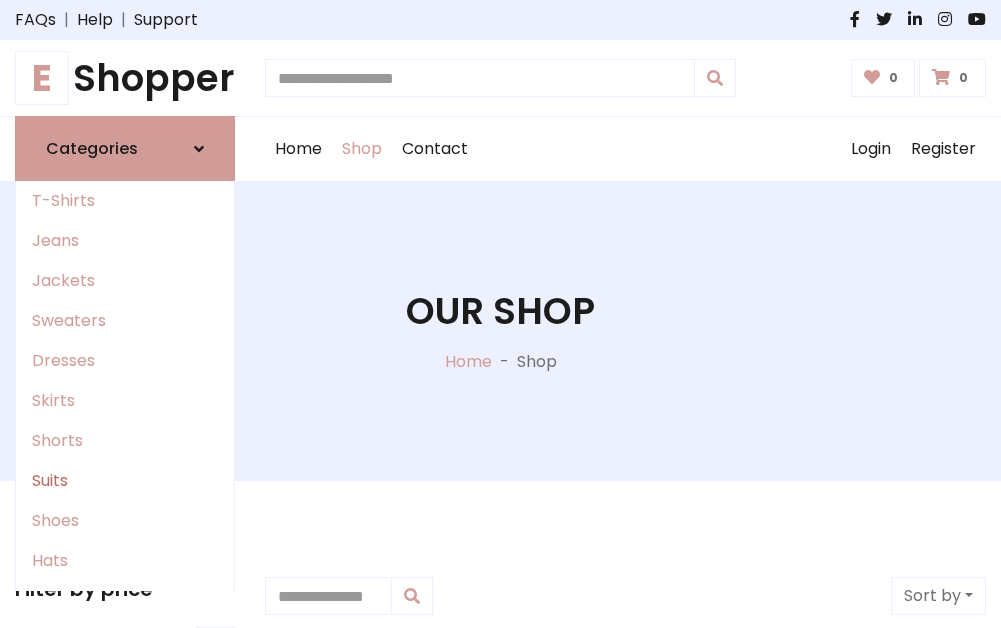 click on "Suits" at bounding box center (125, 481) 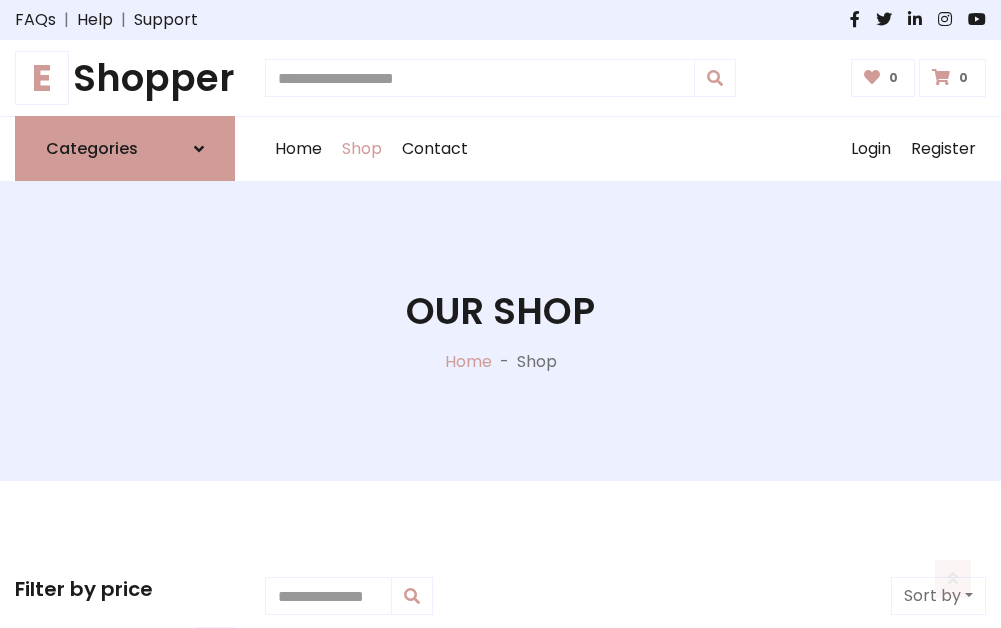 scroll, scrollTop: 1445, scrollLeft: 0, axis: vertical 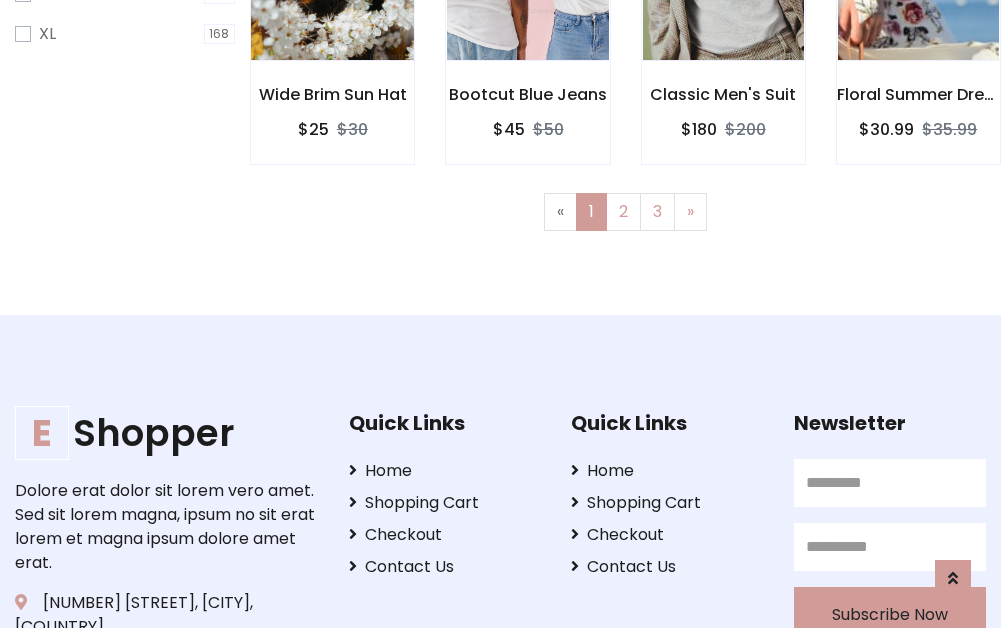 click at bounding box center [332, -39] 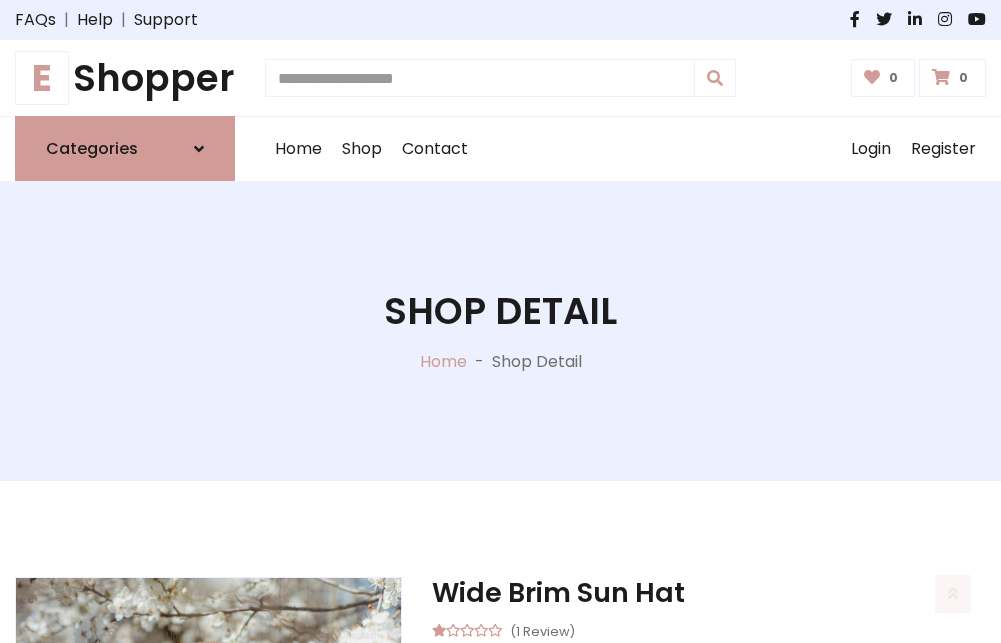 scroll, scrollTop: 1869, scrollLeft: 0, axis: vertical 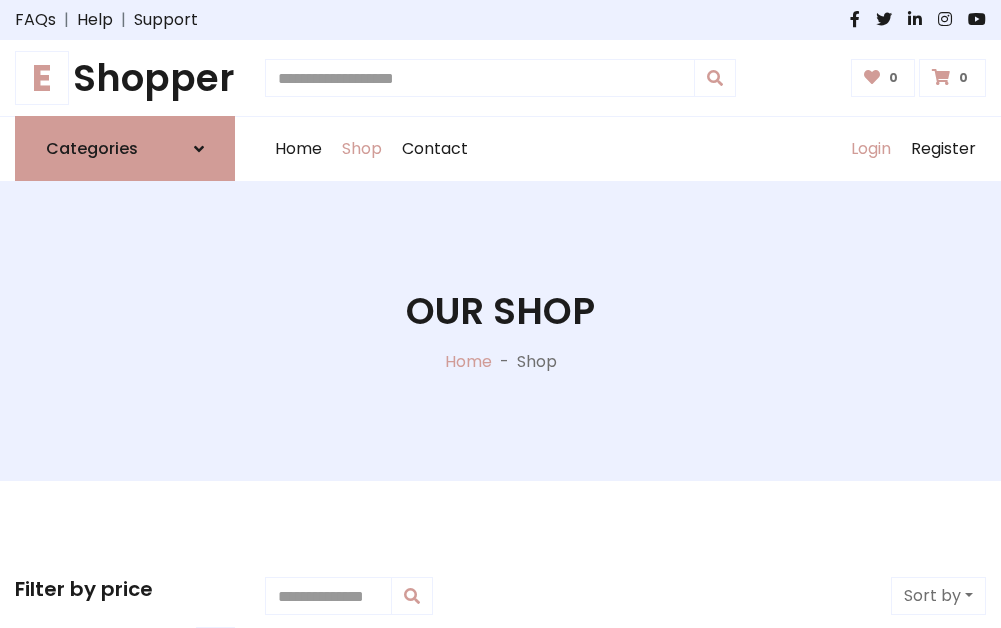 click on "Login" at bounding box center (871, 149) 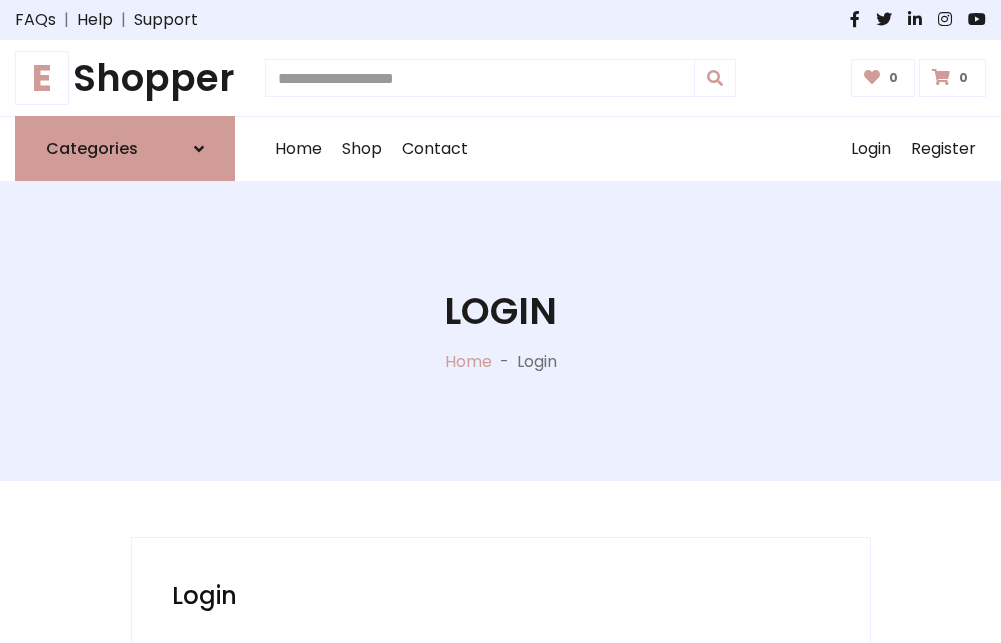 scroll, scrollTop: 0, scrollLeft: 0, axis: both 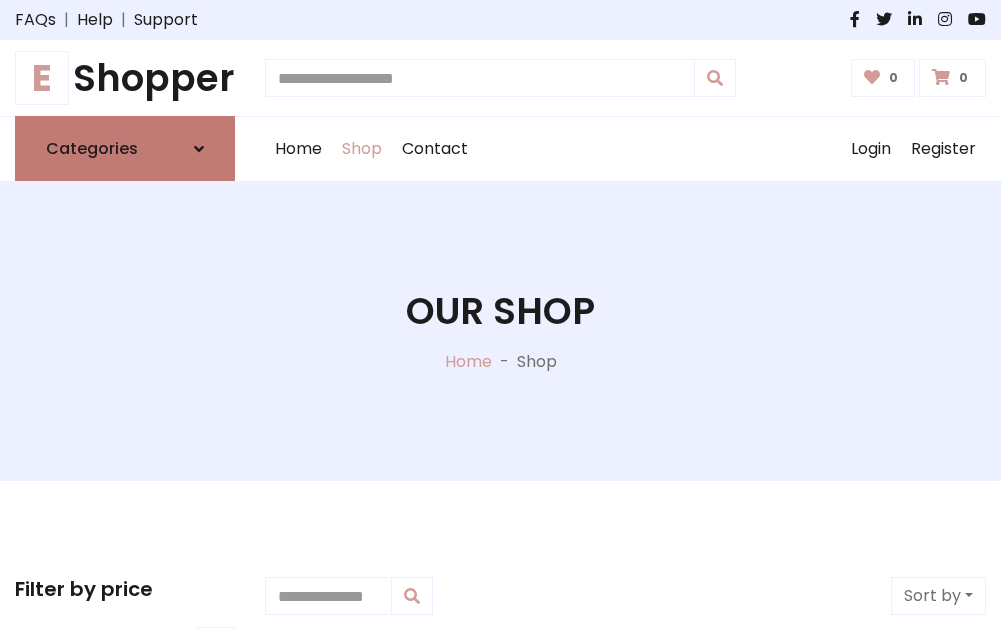 click at bounding box center (199, 149) 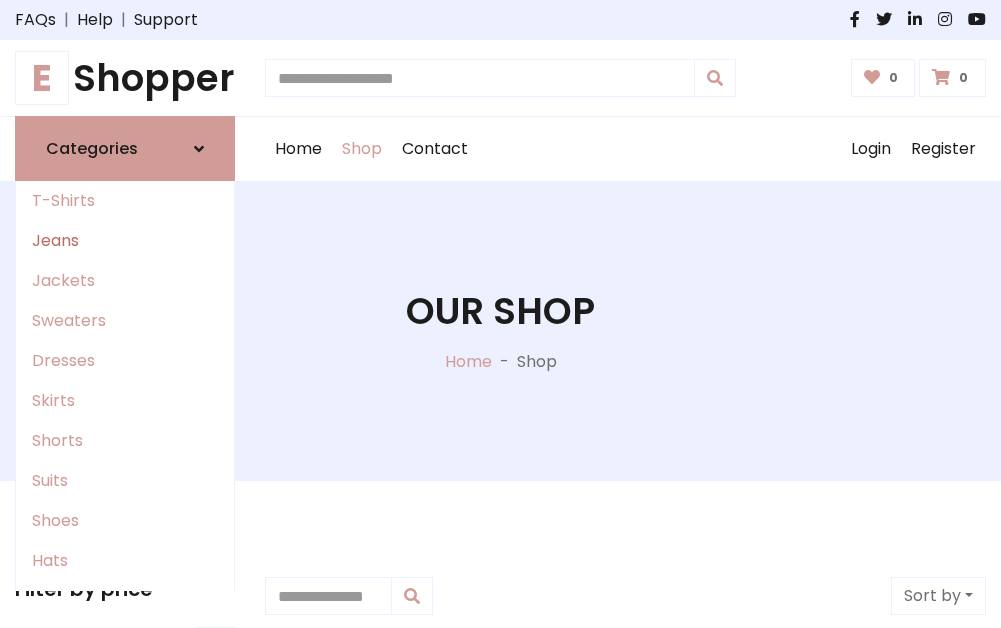 click on "Jeans" at bounding box center [125, 241] 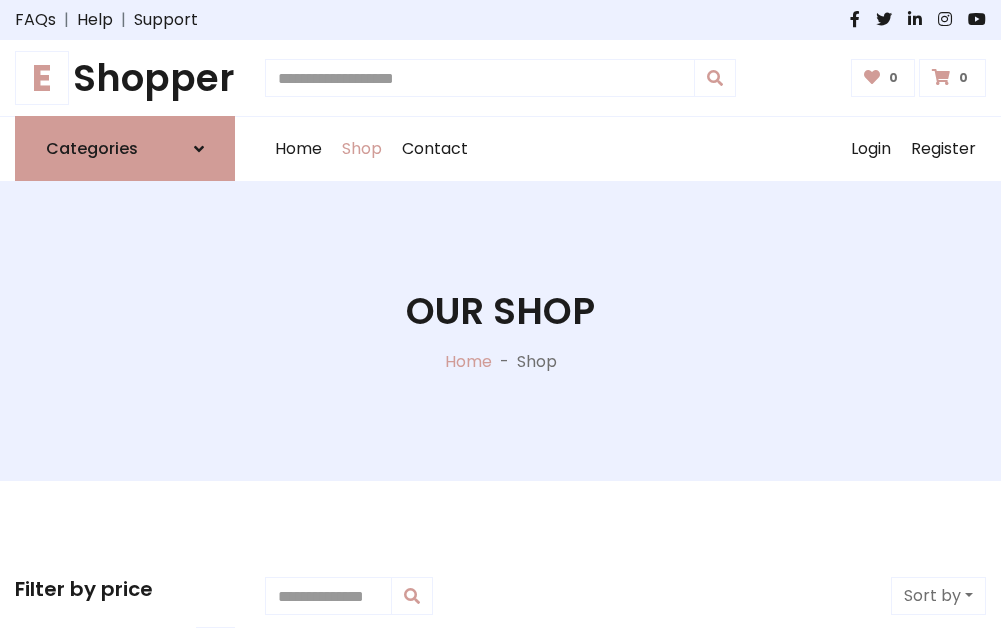 scroll, scrollTop: 0, scrollLeft: 0, axis: both 